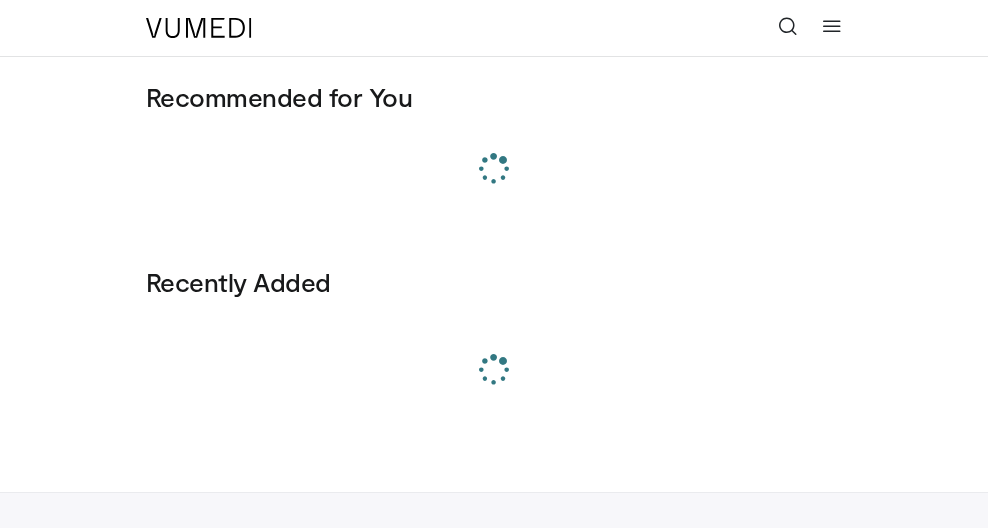 scroll, scrollTop: 0, scrollLeft: 0, axis: both 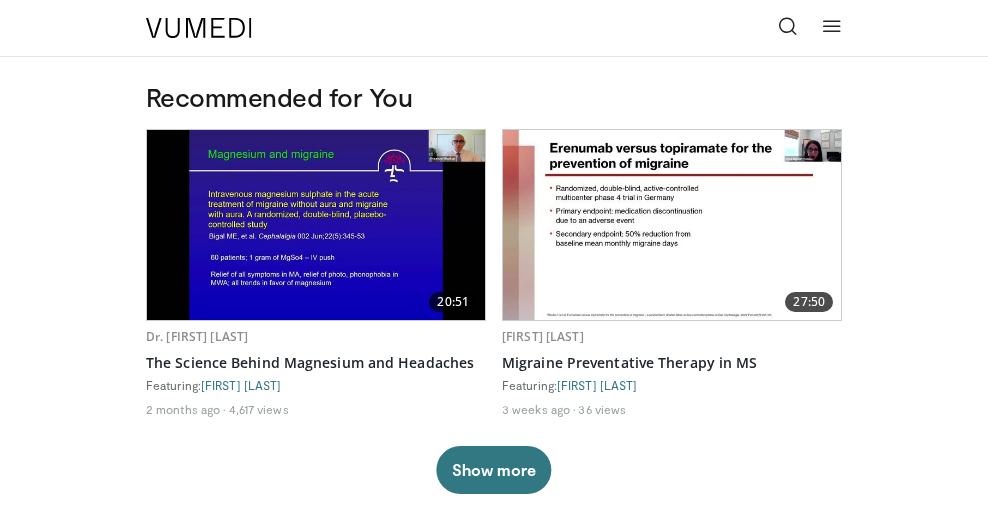click at bounding box center (832, 26) 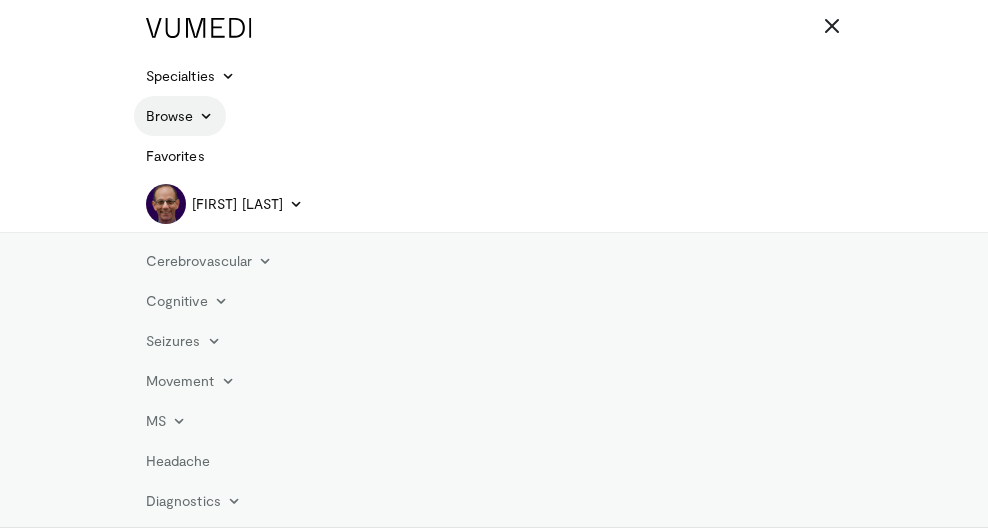 click on "Browse" at bounding box center (180, 116) 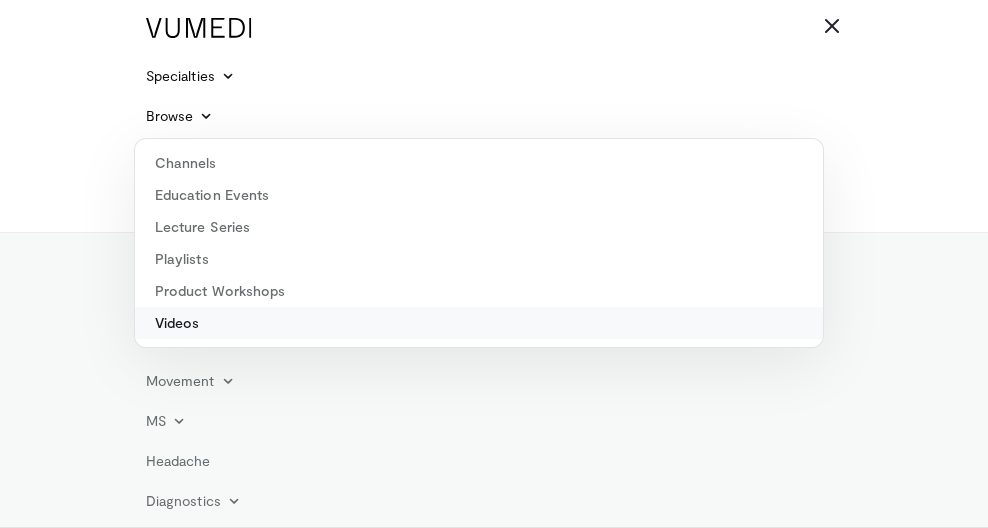 click on "Videos" at bounding box center [479, 323] 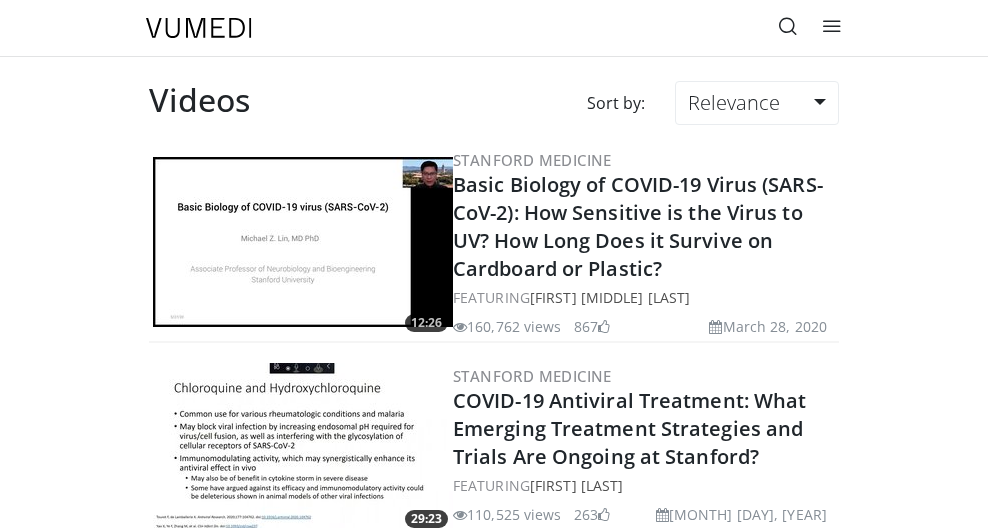 scroll, scrollTop: 0, scrollLeft: 0, axis: both 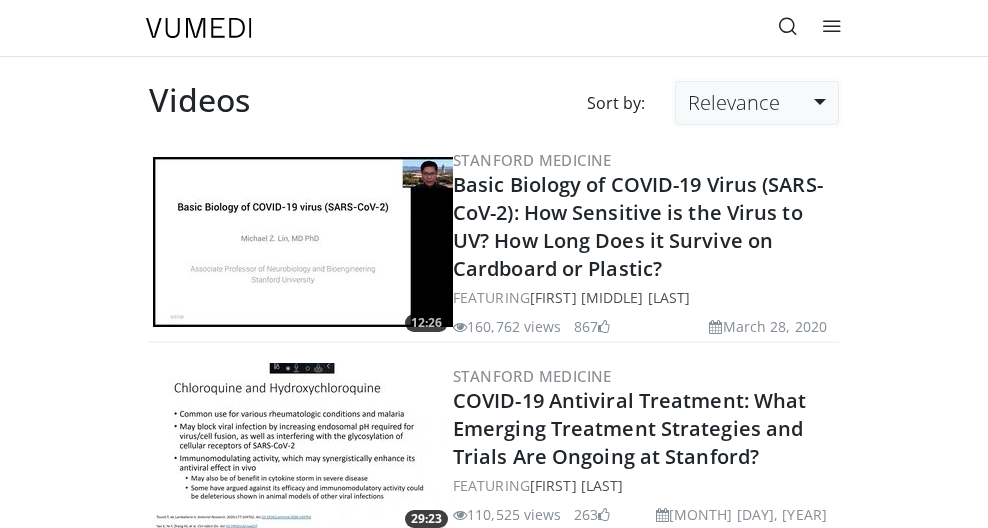 click on "Relevance" at bounding box center [757, 103] 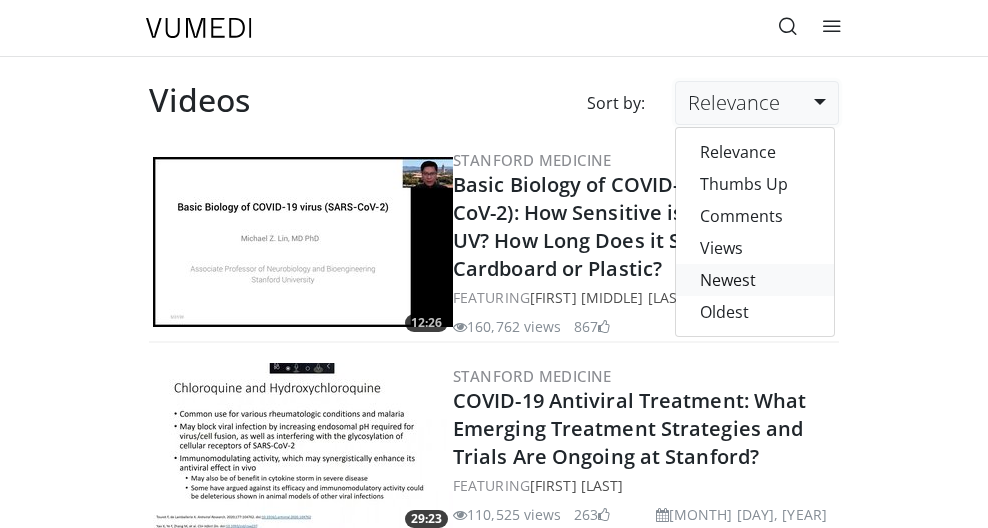 click on "Newest" at bounding box center (755, 280) 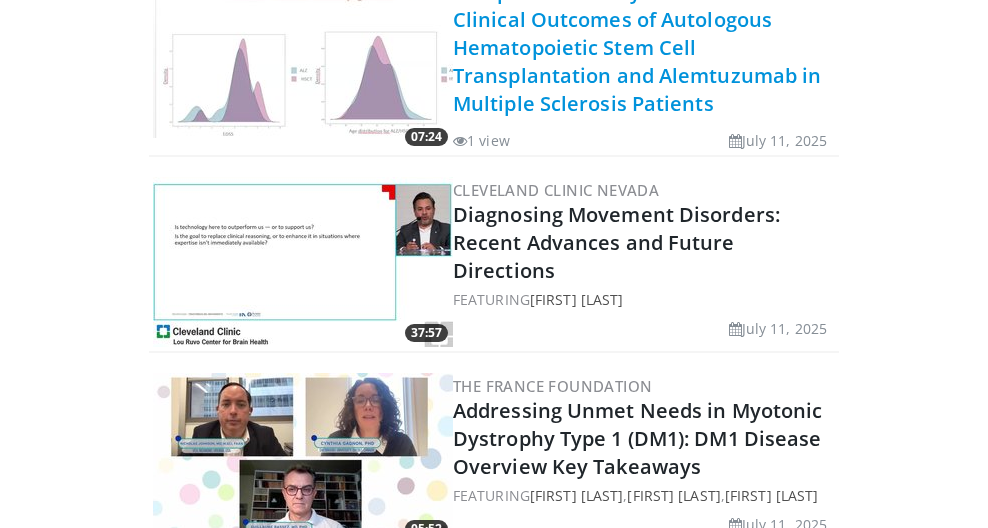 scroll, scrollTop: 200, scrollLeft: 0, axis: vertical 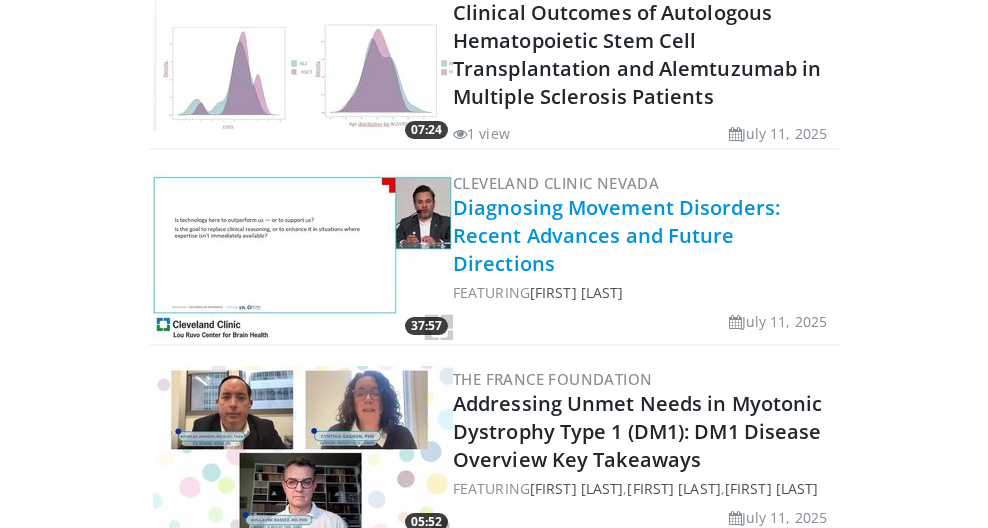 click on "Diagnosing Movement Disorders: Recent Advances and Future Directions" at bounding box center [616, 235] 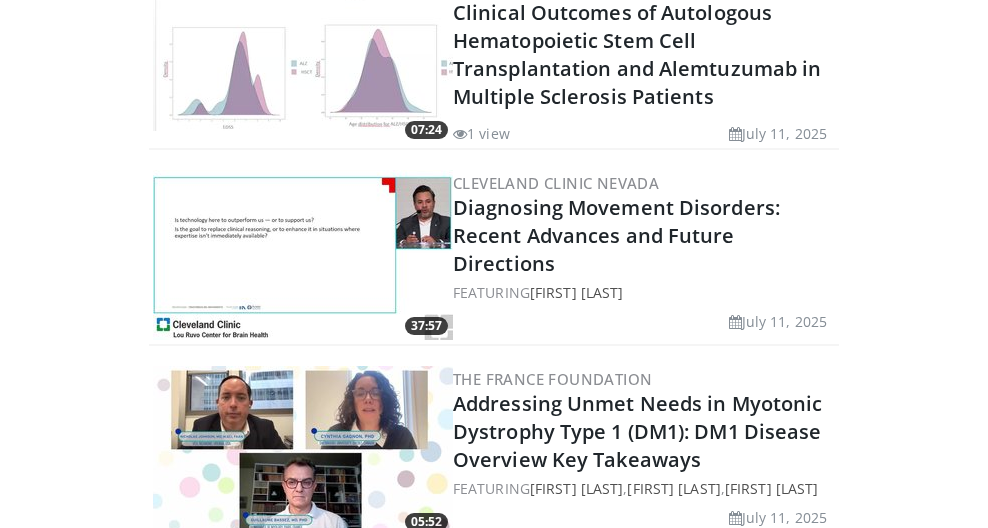 click on "Specialties
Adult & Family Medicine
Allergy, Asthma, Immunology
Anesthesiology
Cardiology
Dental
Dermatology
Endocrinology
Gastroenterology & Hepatology
General Surgery
Hematology & Oncology
Infectious Disease
Nephrology
Neurology
Neurosurgery
Obstetrics & Gynecology
Ophthalmology
Oral Maxillofacial
Orthopaedics
Otolaryngology
Pediatrics
Plastic Surgery
Podiatry
Psychiatry
Pulmonology
Radiation Oncology
Radiology
Rheumatology
Urology" at bounding box center (494, 3028) 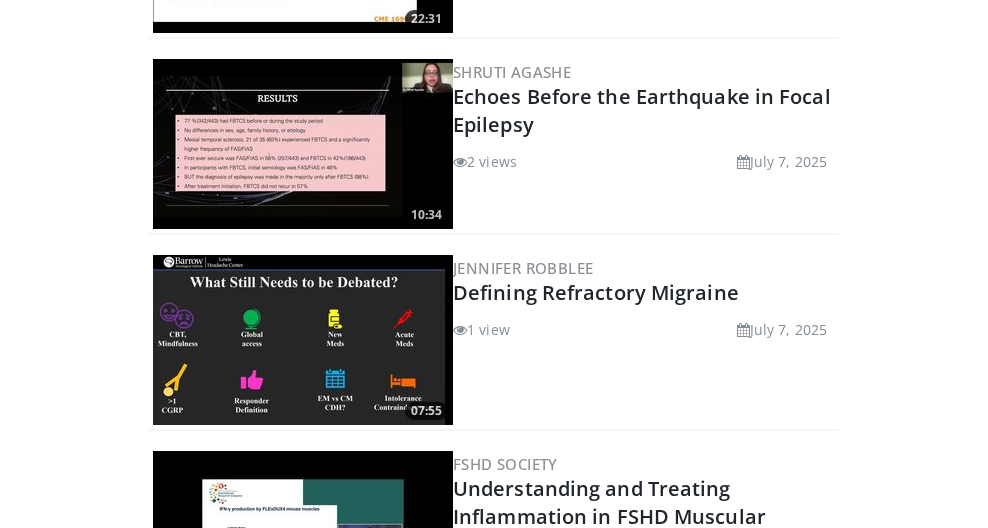 scroll, scrollTop: 5360, scrollLeft: 0, axis: vertical 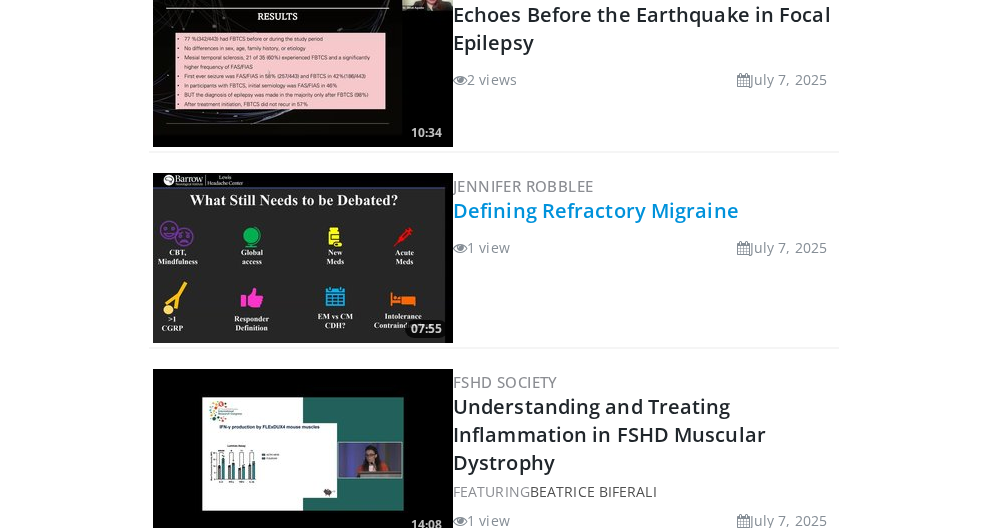 click on "Defining Refractory Migraine" at bounding box center [596, 210] 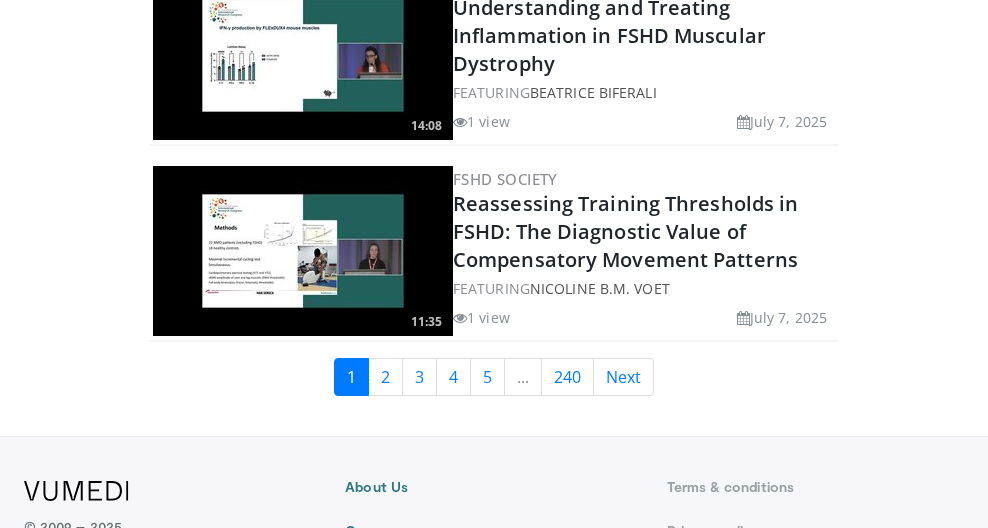 scroll, scrollTop: 5760, scrollLeft: 0, axis: vertical 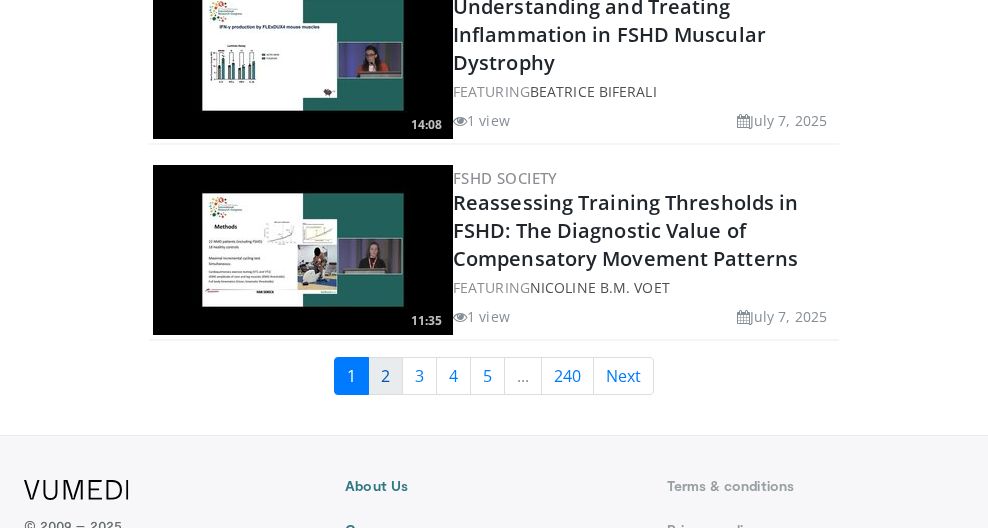 click on "2" at bounding box center [385, 376] 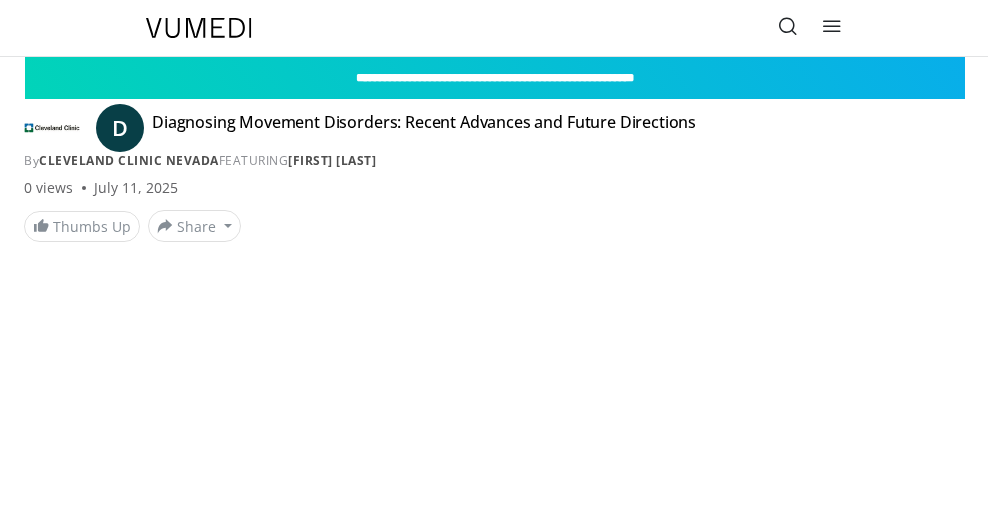 scroll, scrollTop: 0, scrollLeft: 0, axis: both 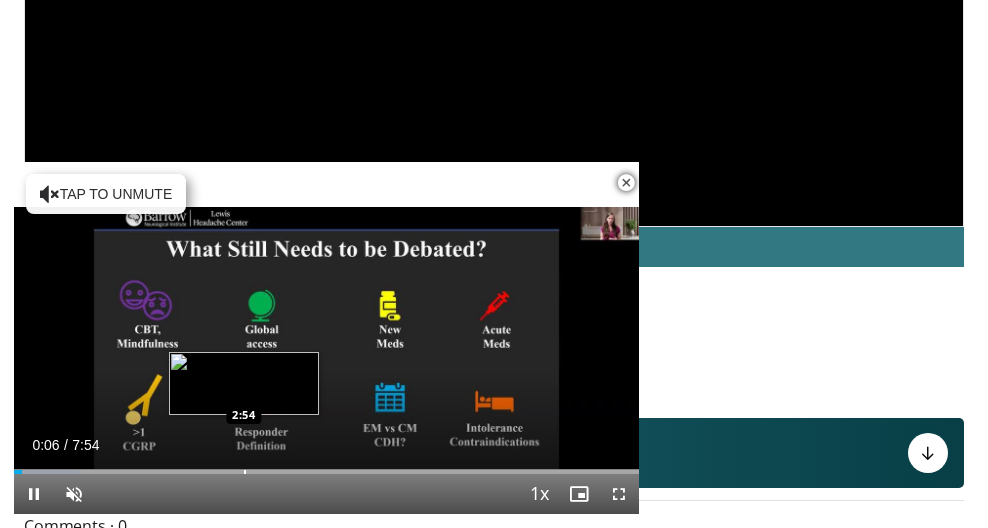 click on "Loaded :  10.45% 0:06 2:54" at bounding box center (326, 464) 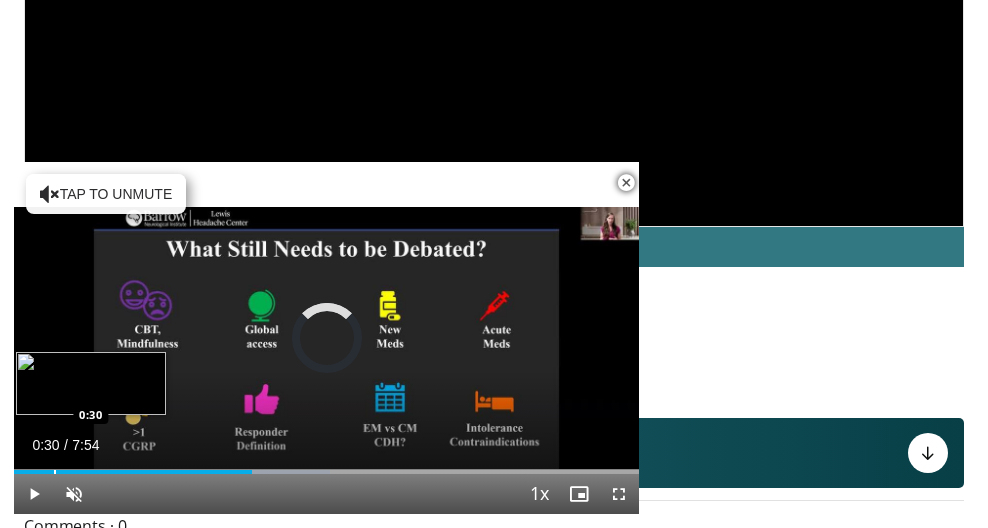 click on "Loaded :  50.63% 0:30 0:30" at bounding box center [326, 464] 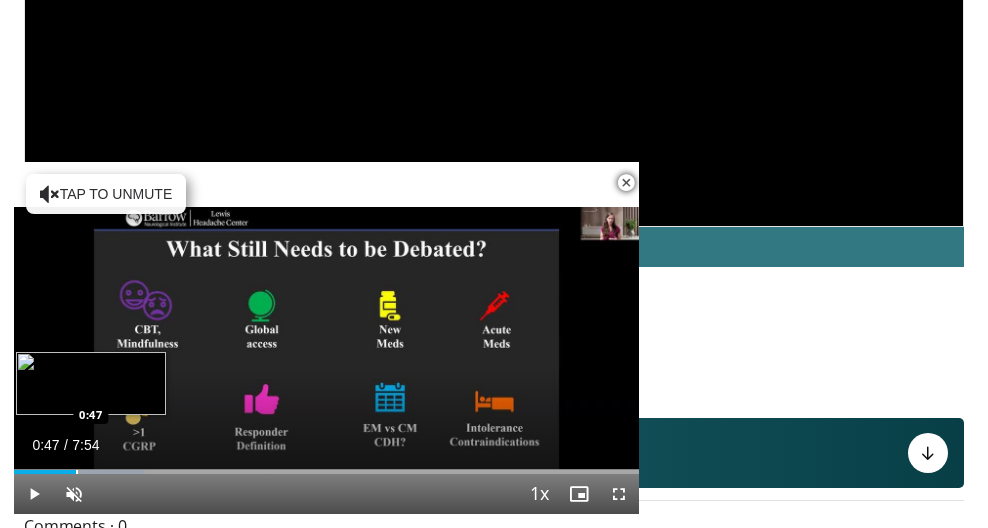click at bounding box center (77, 472) 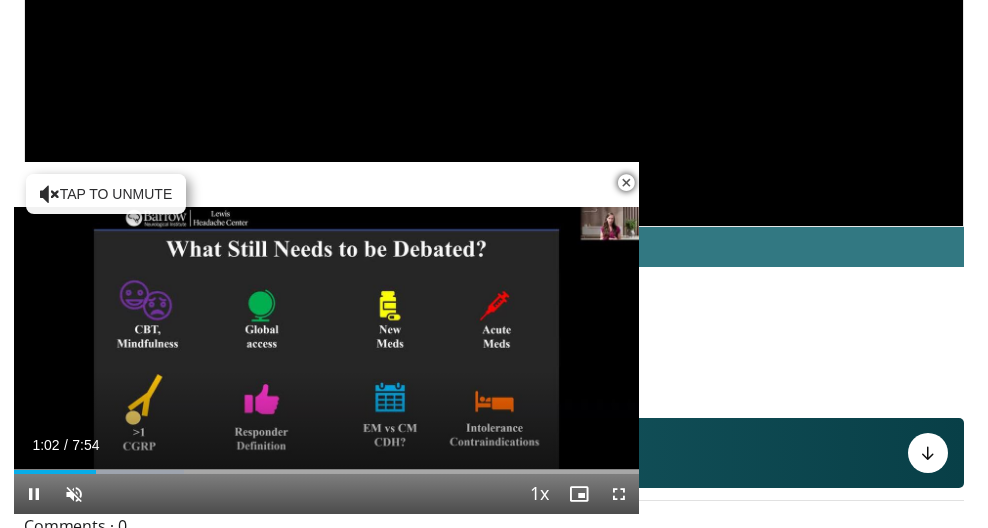 click on "Current Time  1:02 / Duration  7:54" at bounding box center (326, 445) 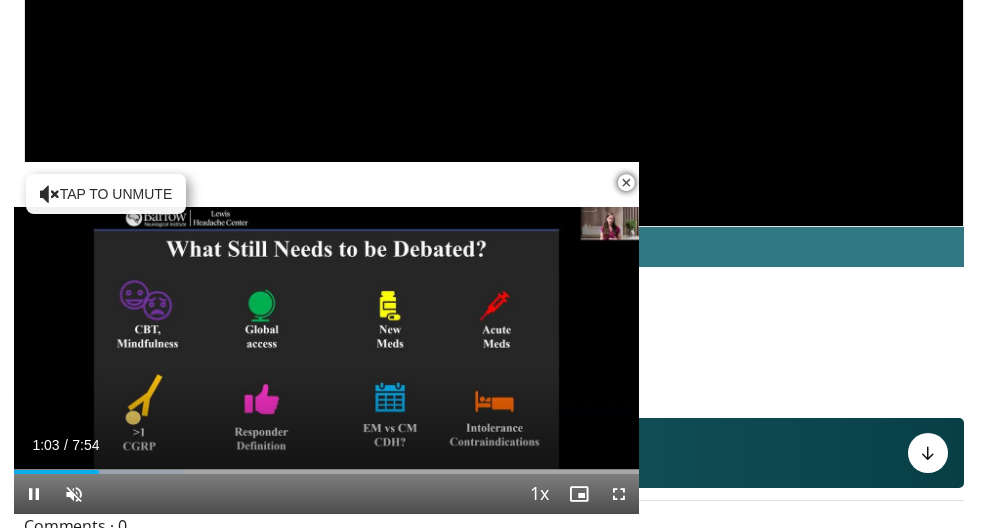 click on "Current Time  1:03 / Duration  7:54" at bounding box center [326, 445] 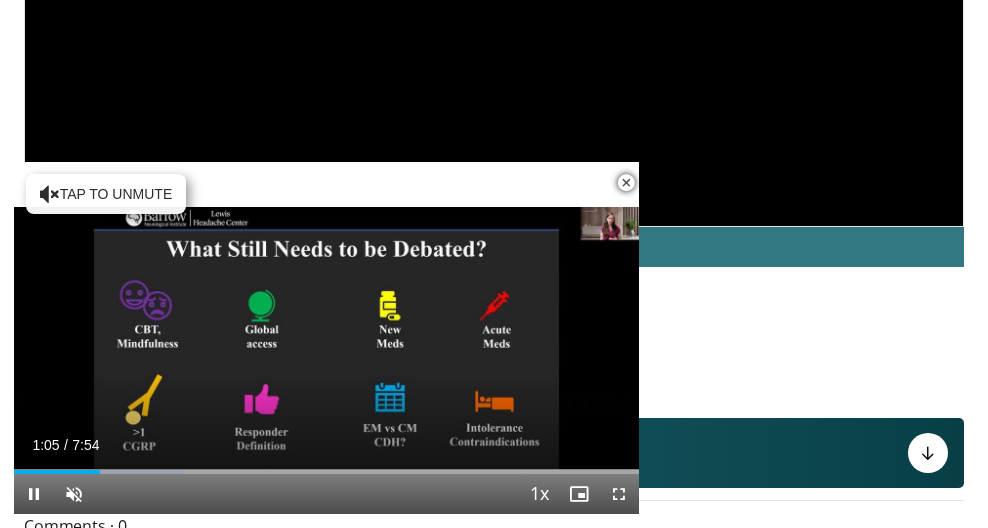 click on "Current Time  1:05 / Duration  7:54" at bounding box center [326, 445] 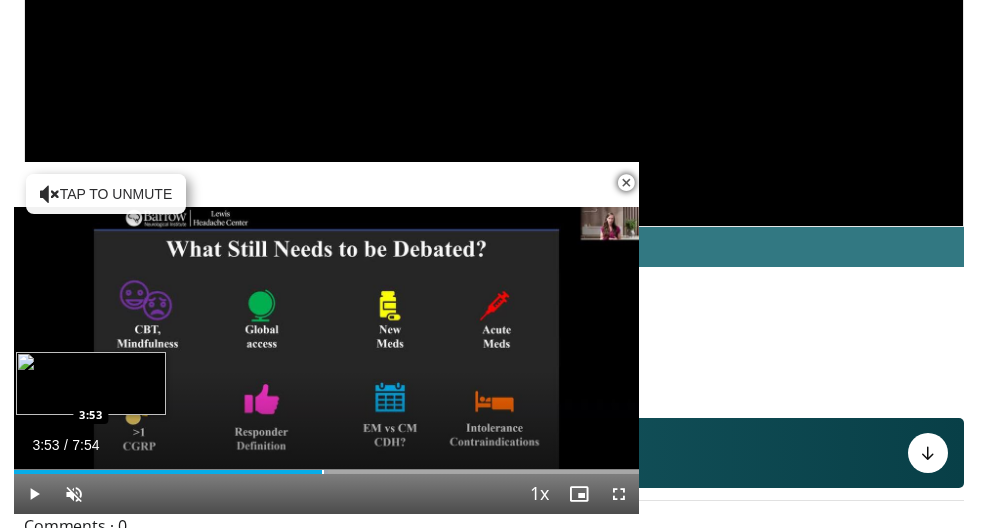 click at bounding box center (323, 472) 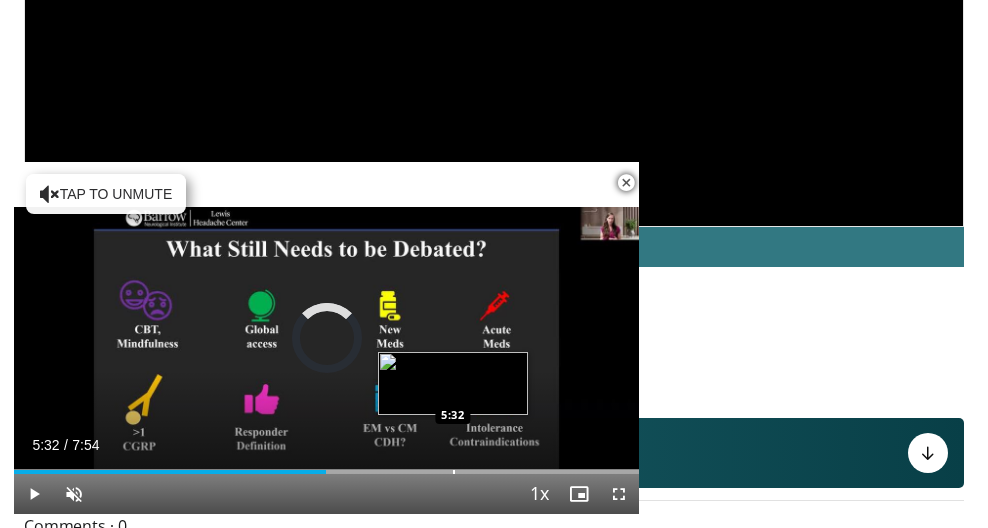 click at bounding box center (454, 472) 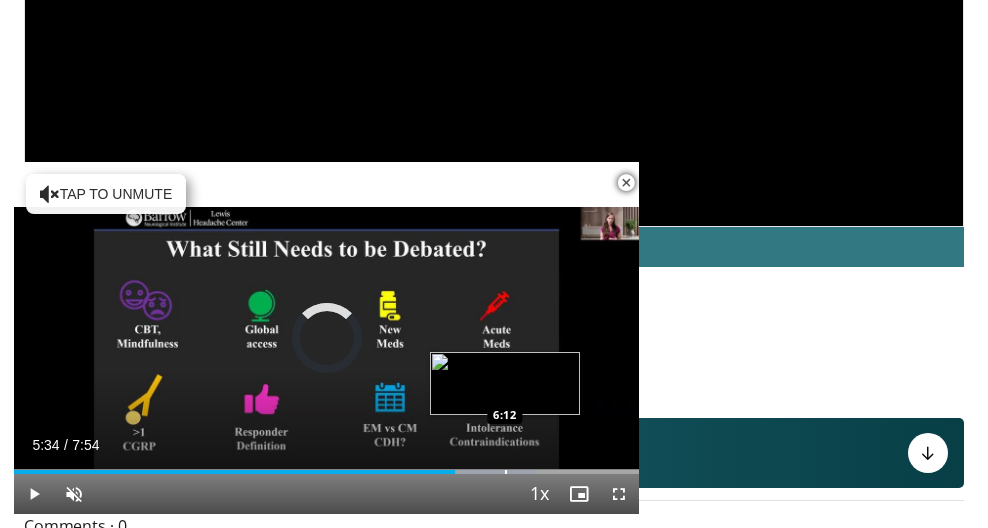 click at bounding box center (506, 472) 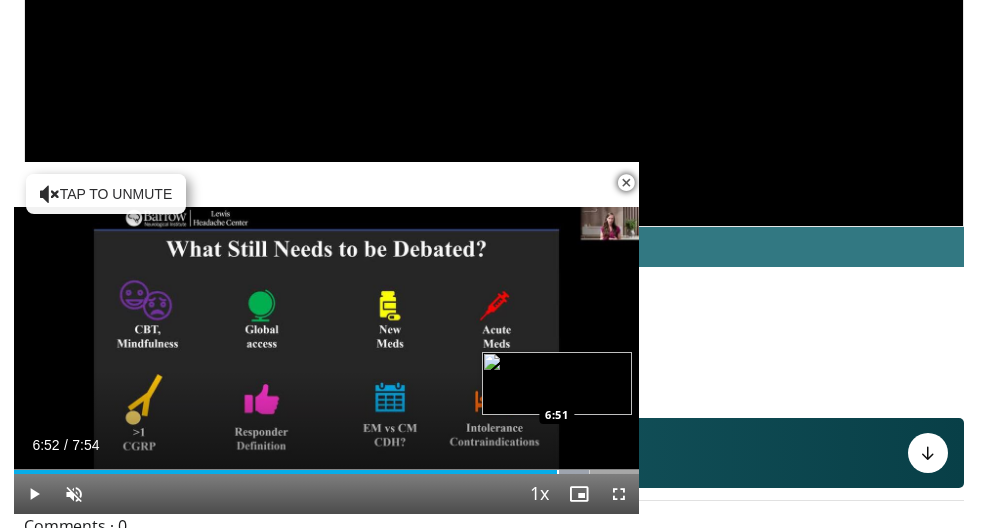 click at bounding box center [558, 472] 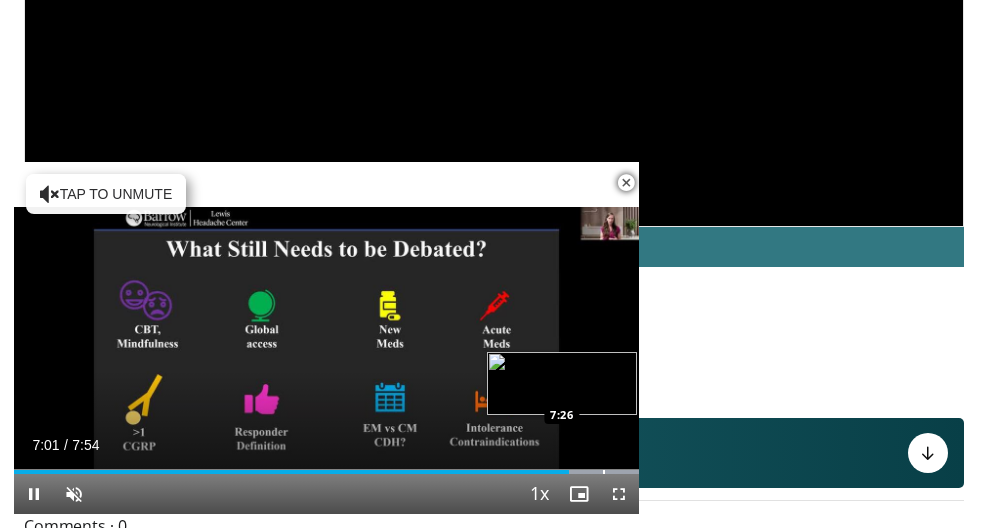 click at bounding box center (604, 472) 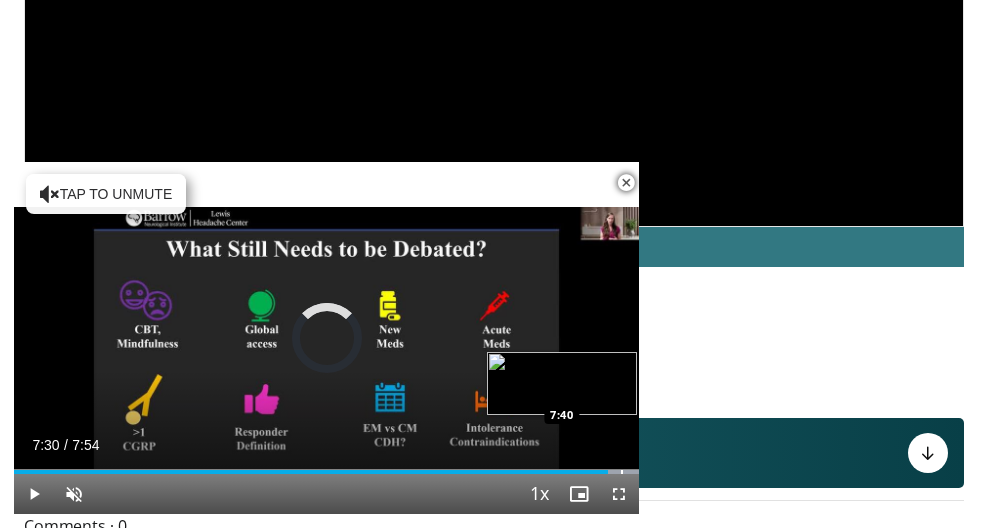 click on "Loaded :  100.00% 7:30 7:40" at bounding box center (326, 464) 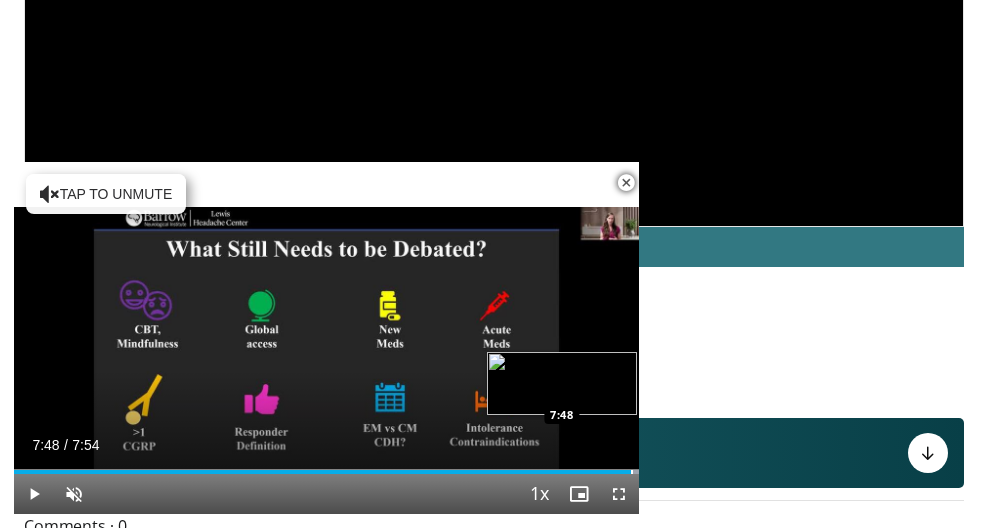 click at bounding box center (632, 472) 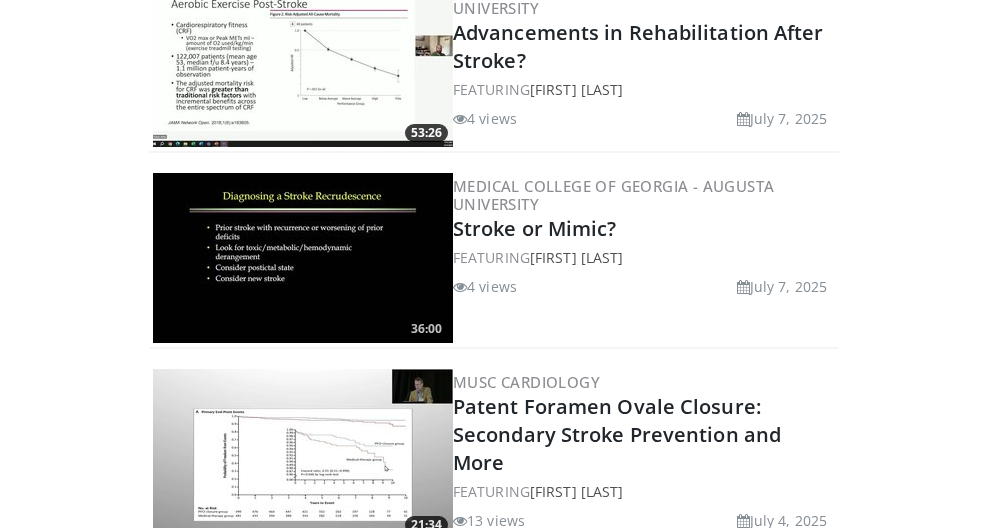 scroll, scrollTop: 1800, scrollLeft: 0, axis: vertical 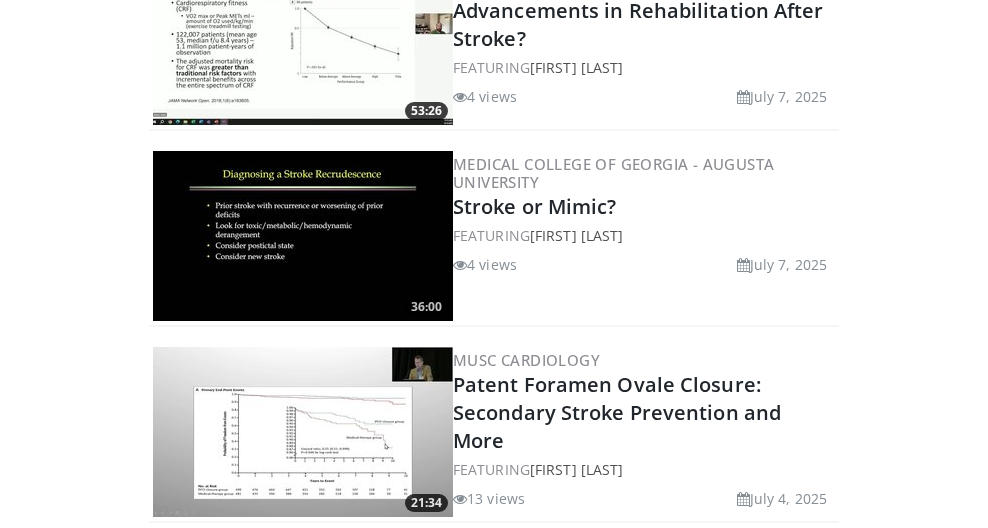 click on "4 views
July 7, 2025" at bounding box center (644, 260) 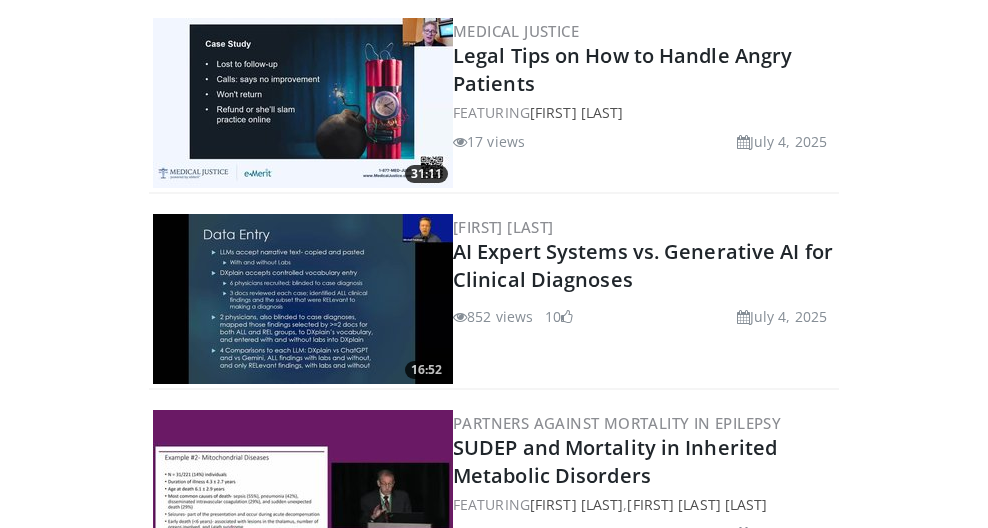 scroll, scrollTop: 2720, scrollLeft: 0, axis: vertical 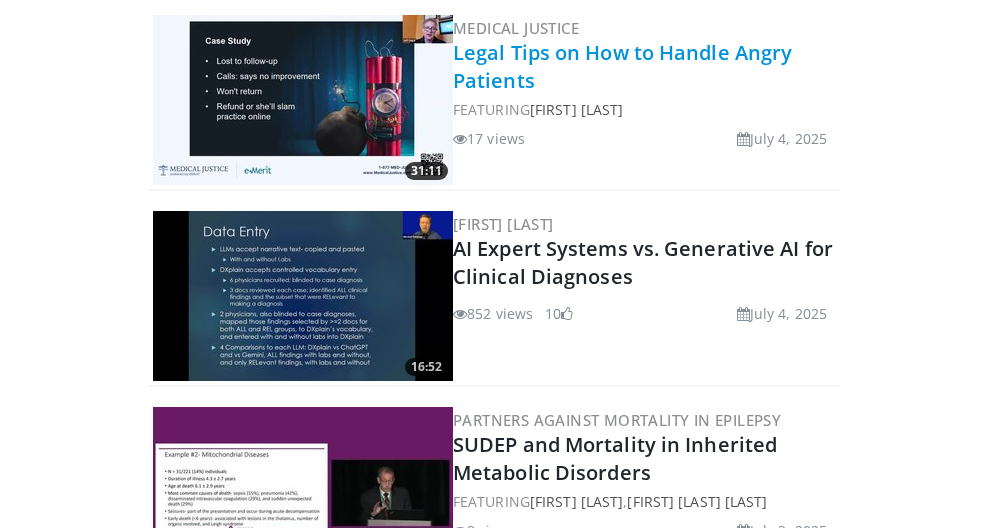 click on "Legal Tips on How to Handle Angry Patients" at bounding box center [622, 66] 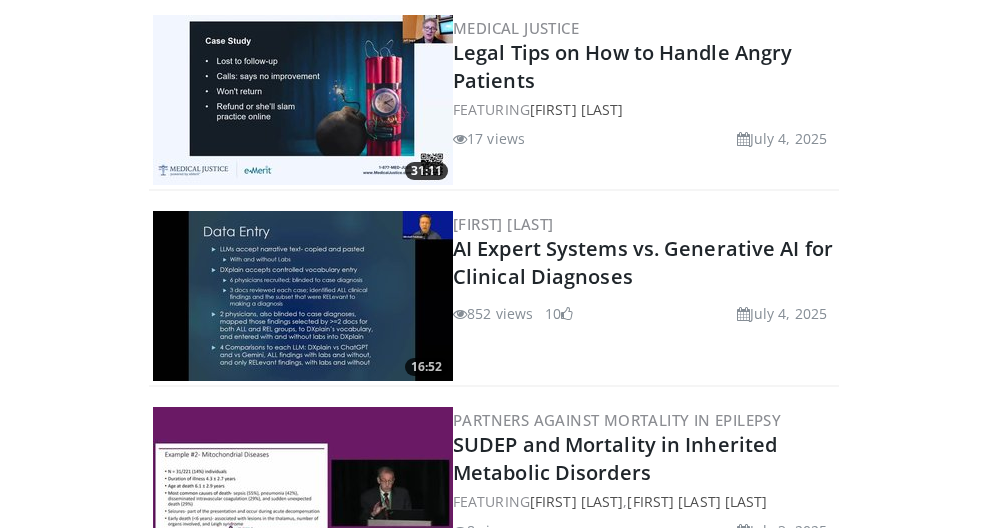 click on "16:52
Mitchell Feldman
AI Expert Systems vs. Generative AI for Clinical Diagnoses
852 views
July 4, 2025
10" at bounding box center (494, 297) 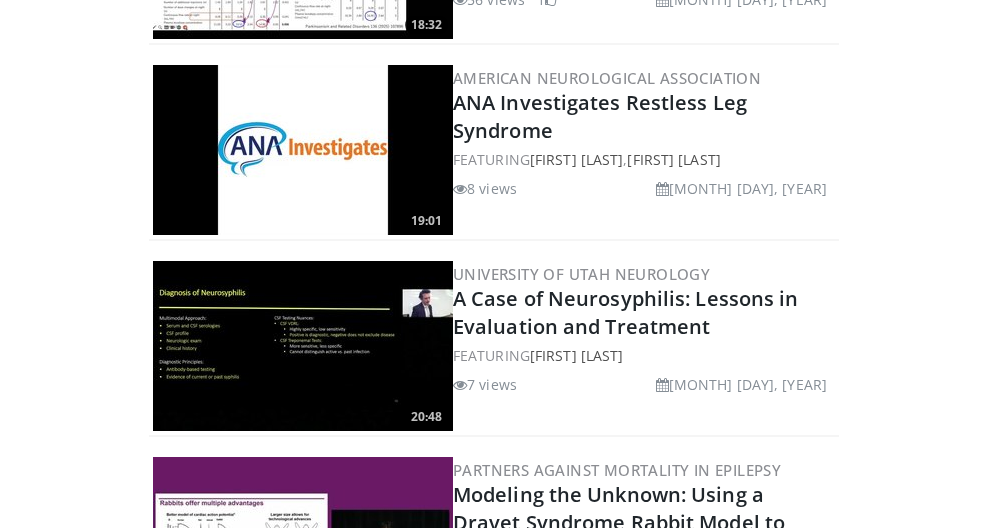 scroll, scrollTop: 5040, scrollLeft: 0, axis: vertical 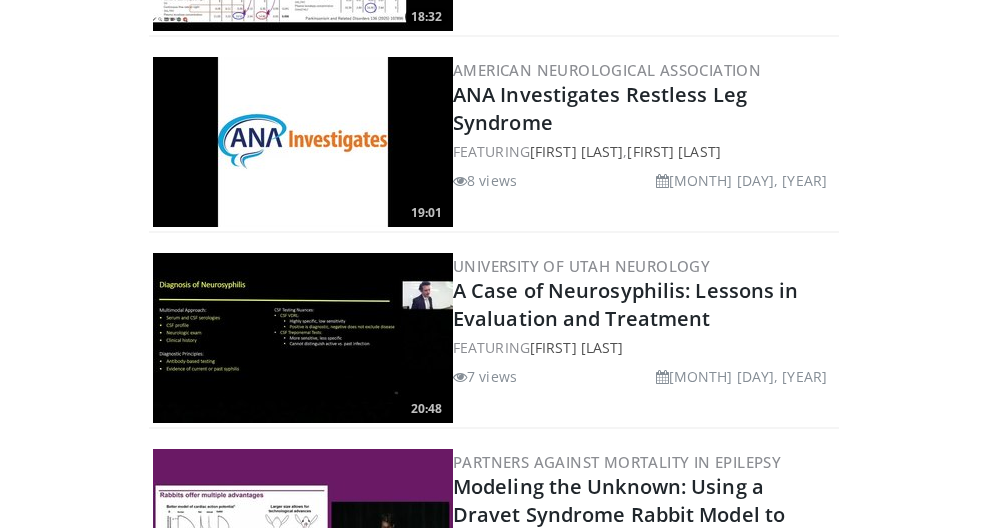 click at bounding box center (303, 142) 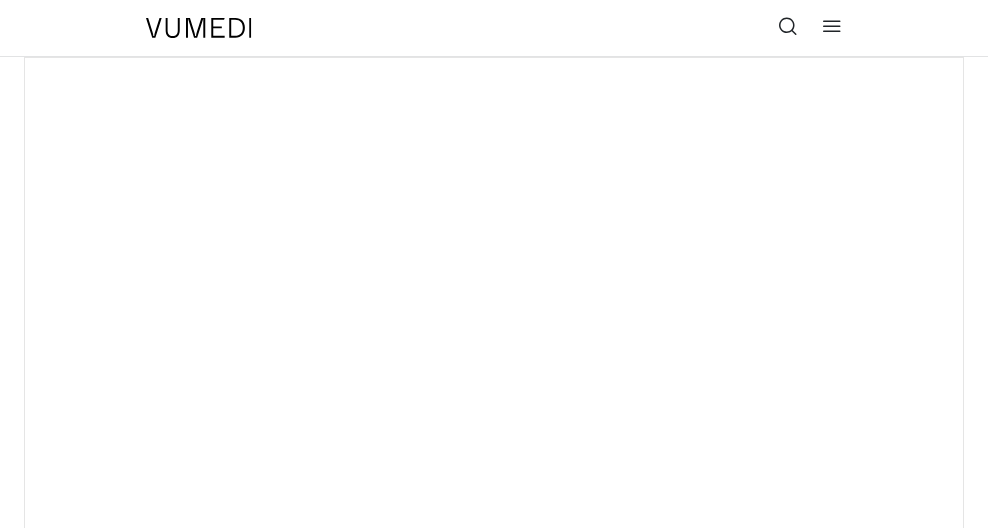 scroll, scrollTop: 0, scrollLeft: 0, axis: both 